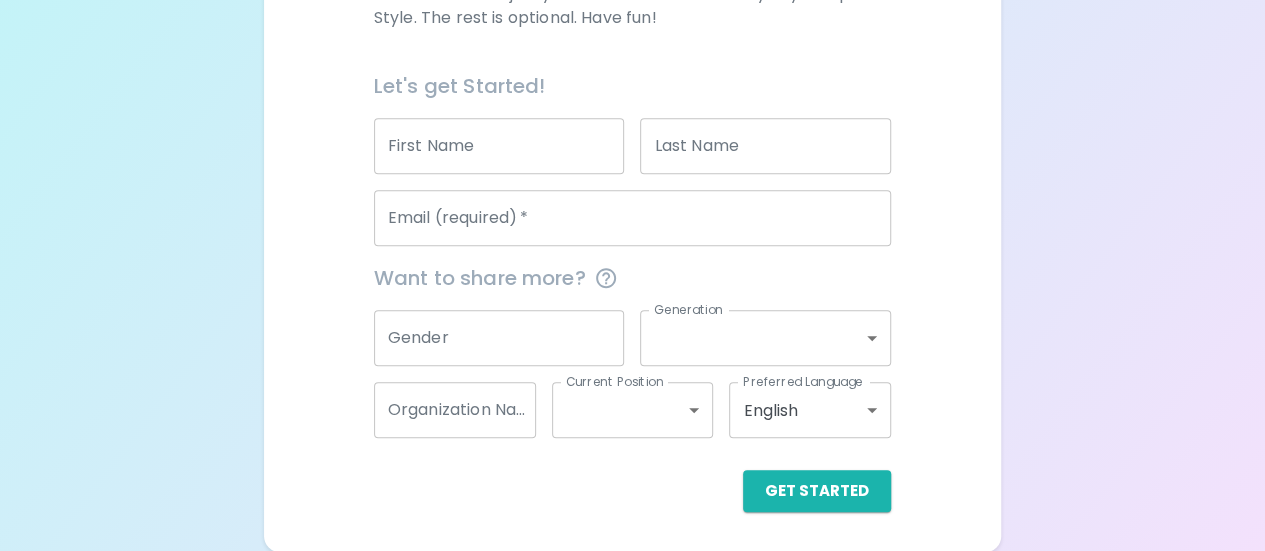 scroll, scrollTop: 125, scrollLeft: 0, axis: vertical 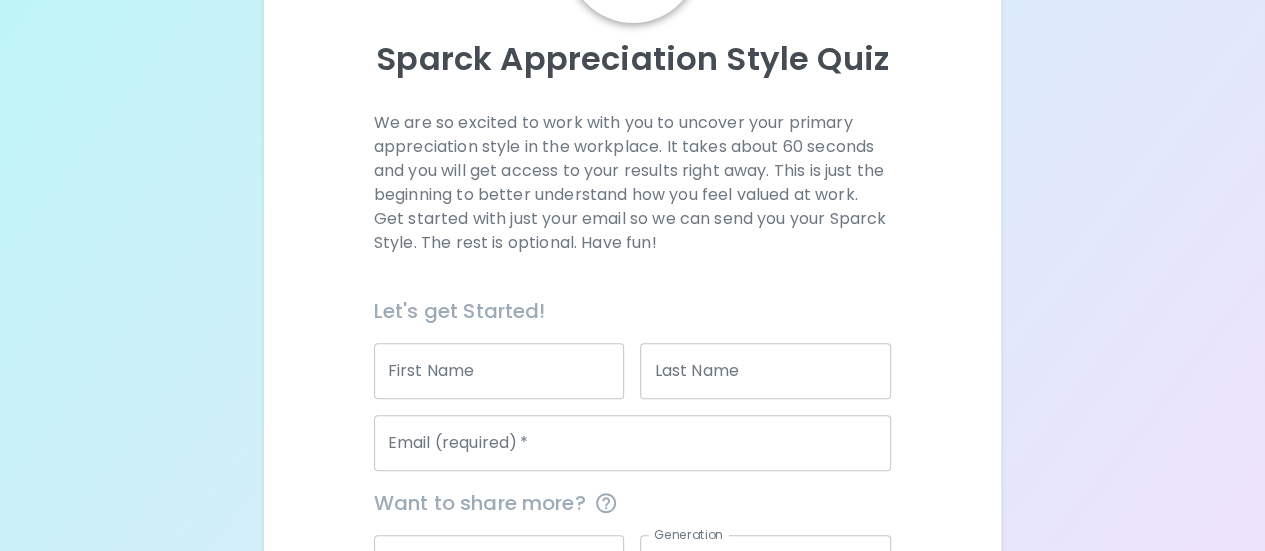 click on "First Name" at bounding box center (499, 371) 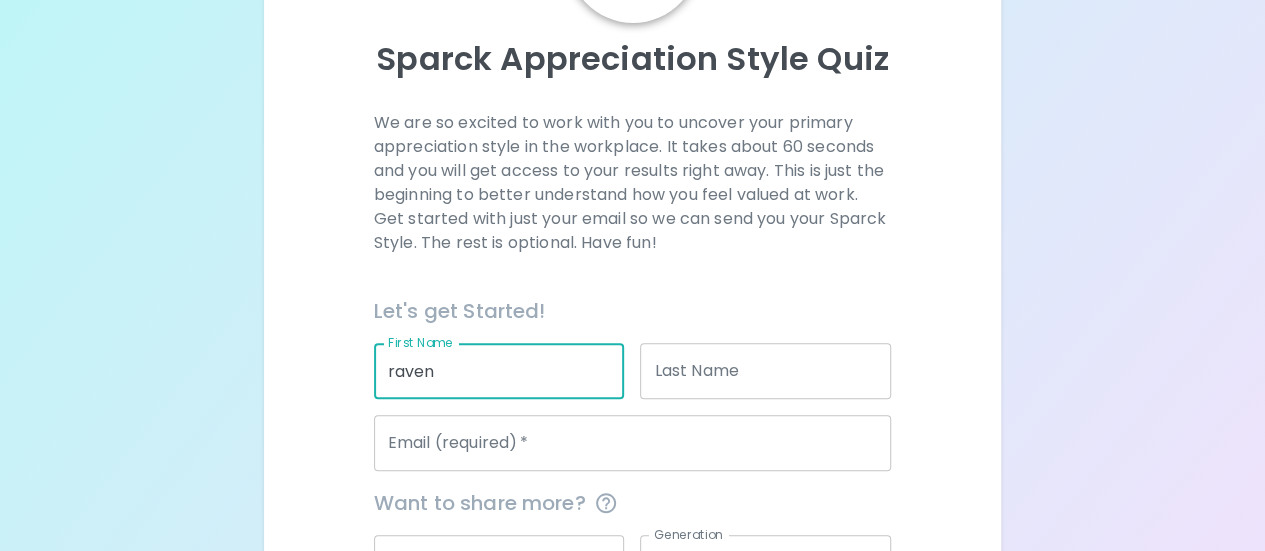 type on "raven" 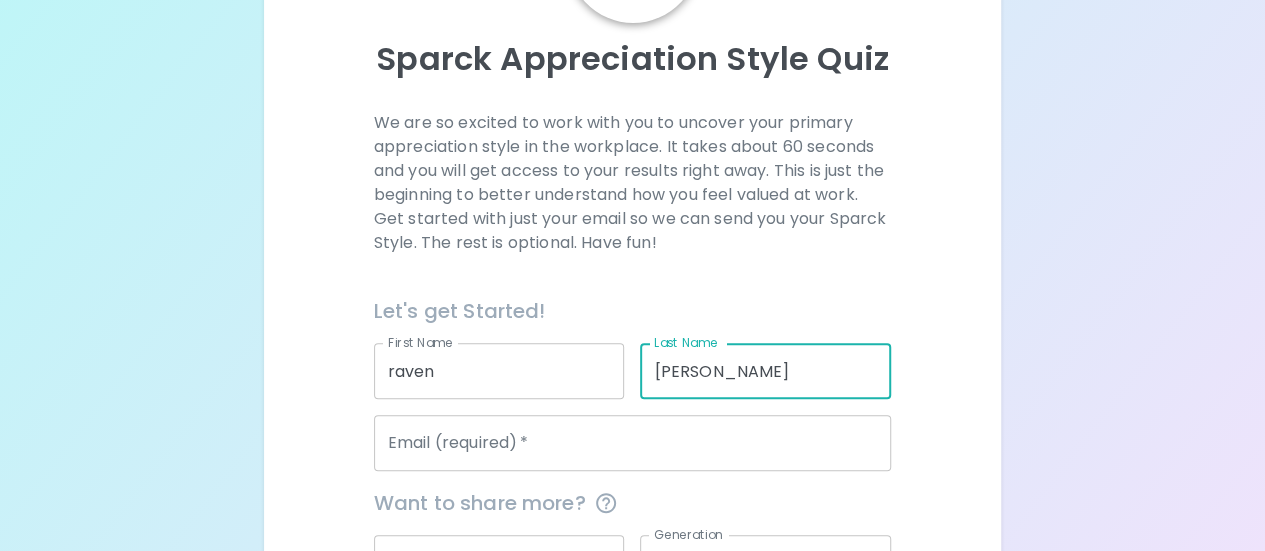type on "graves" 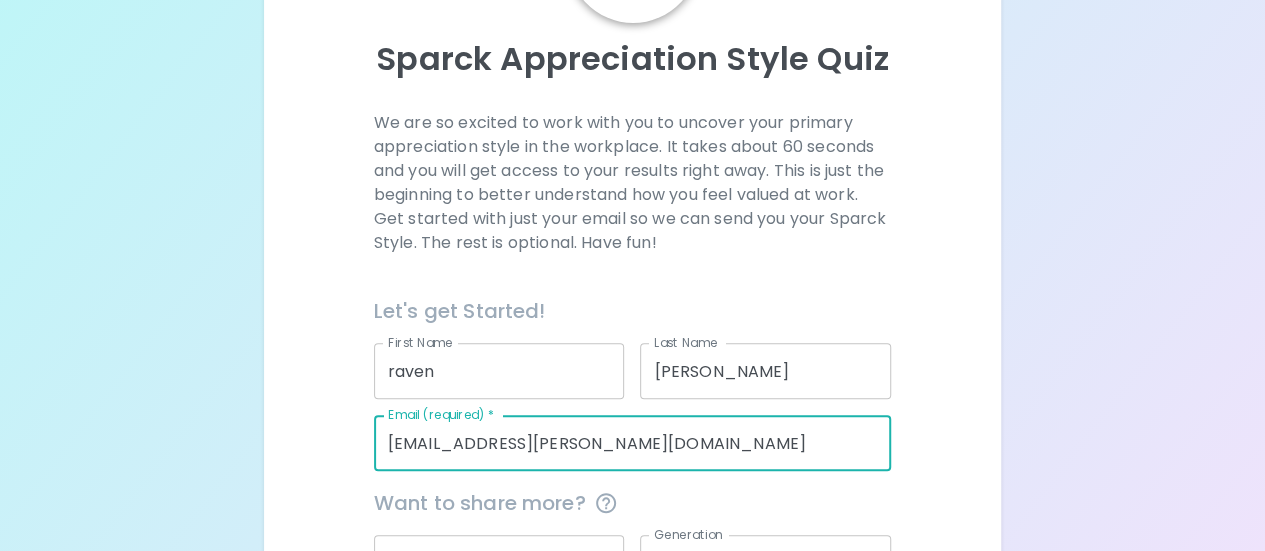 type on "raven.graves@redcross.org" 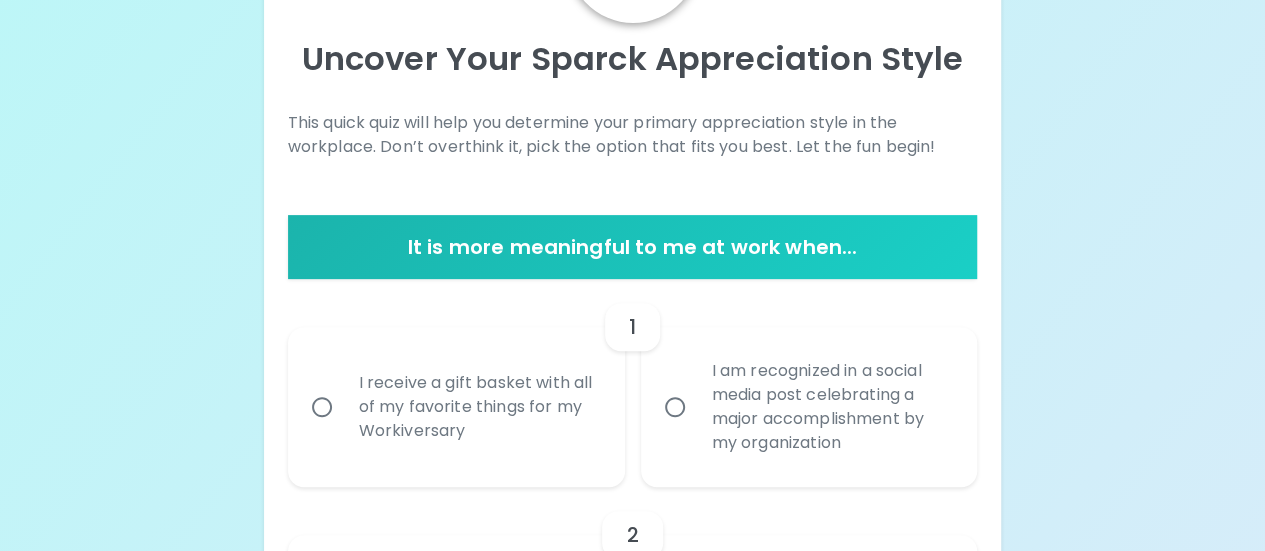 scroll, scrollTop: 300, scrollLeft: 0, axis: vertical 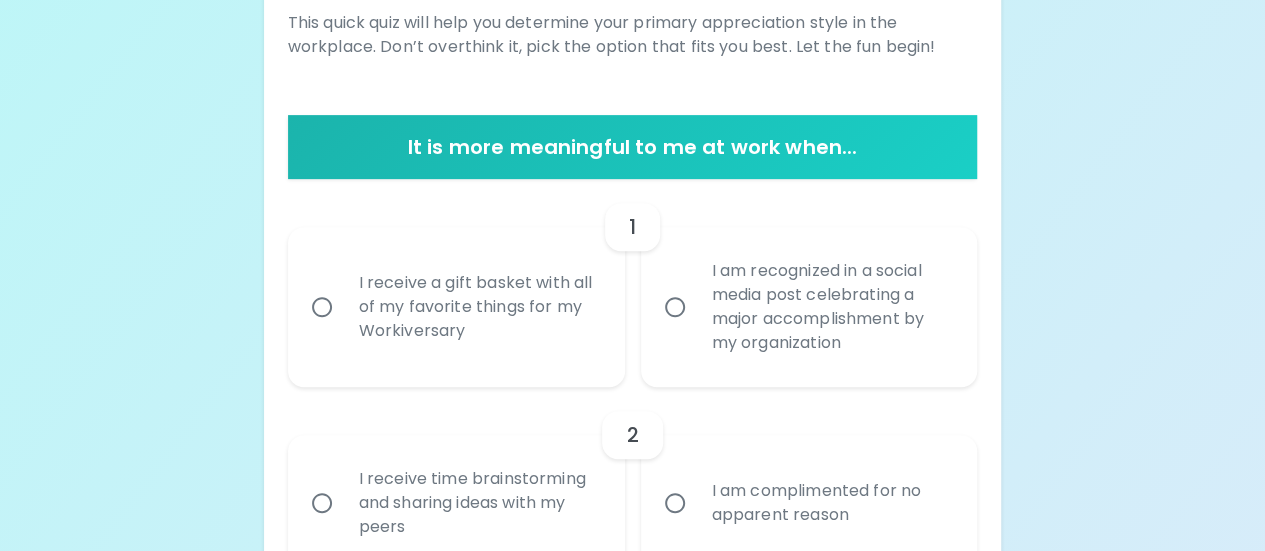 click on "I am recognized in a social media post celebrating a major accomplishment by my organization" at bounding box center [831, 307] 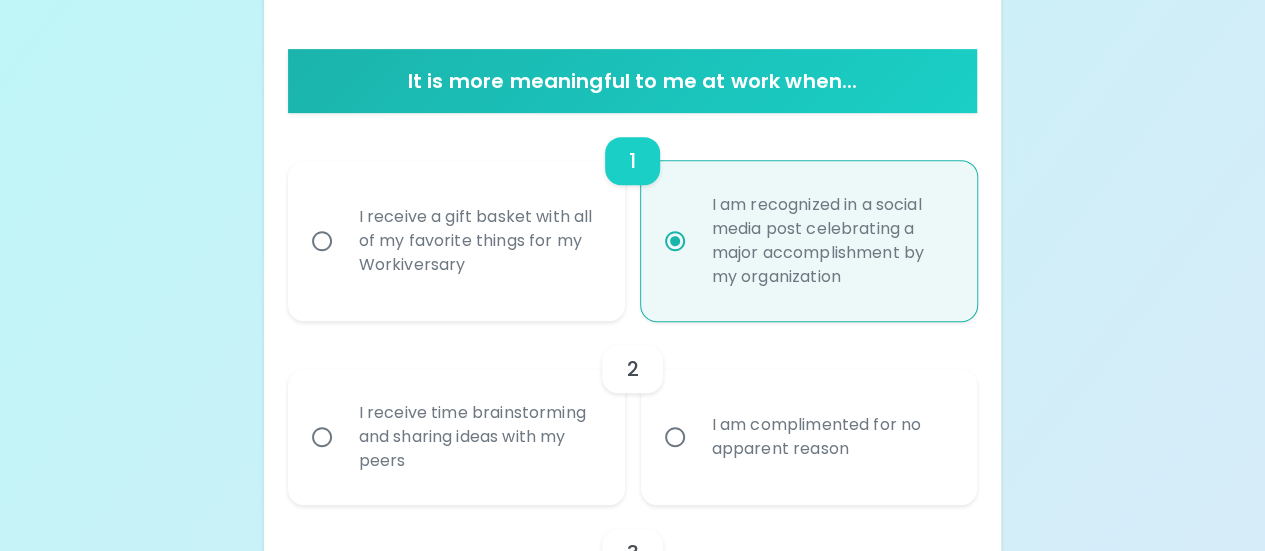 scroll, scrollTop: 460, scrollLeft: 0, axis: vertical 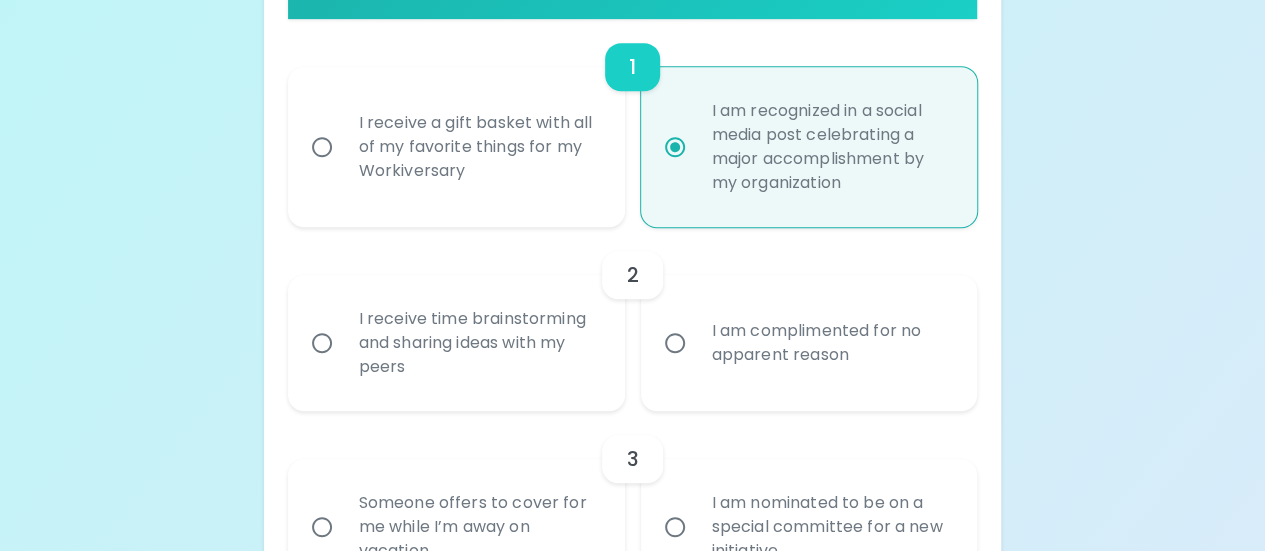 click on "I receive time brainstorming and sharing ideas with my peers" at bounding box center (478, 343) 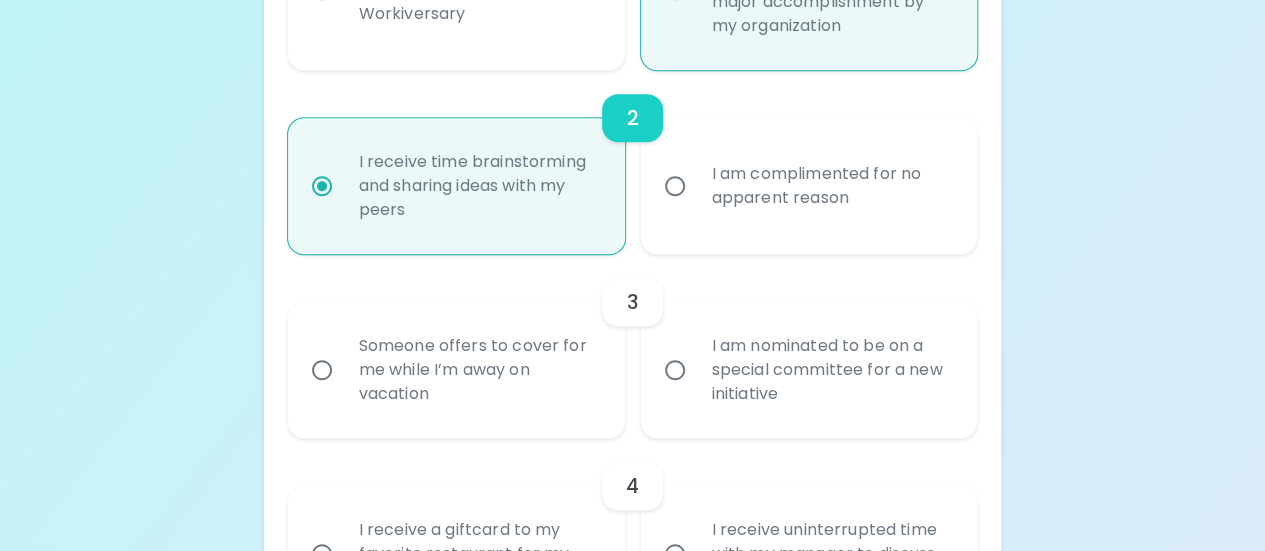 scroll, scrollTop: 620, scrollLeft: 0, axis: vertical 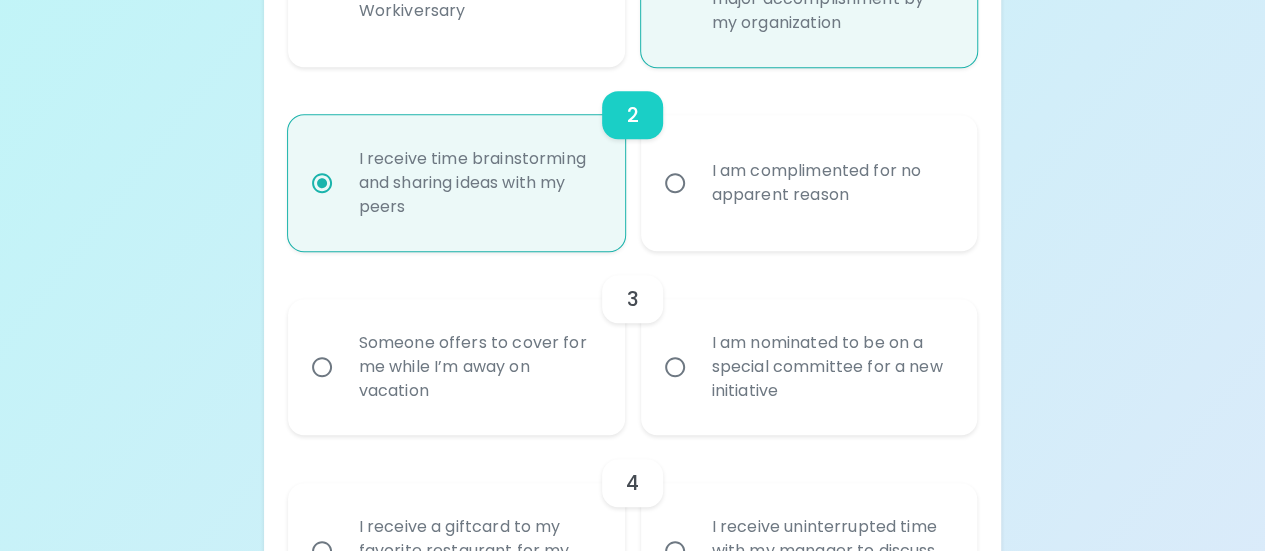 radio on "true" 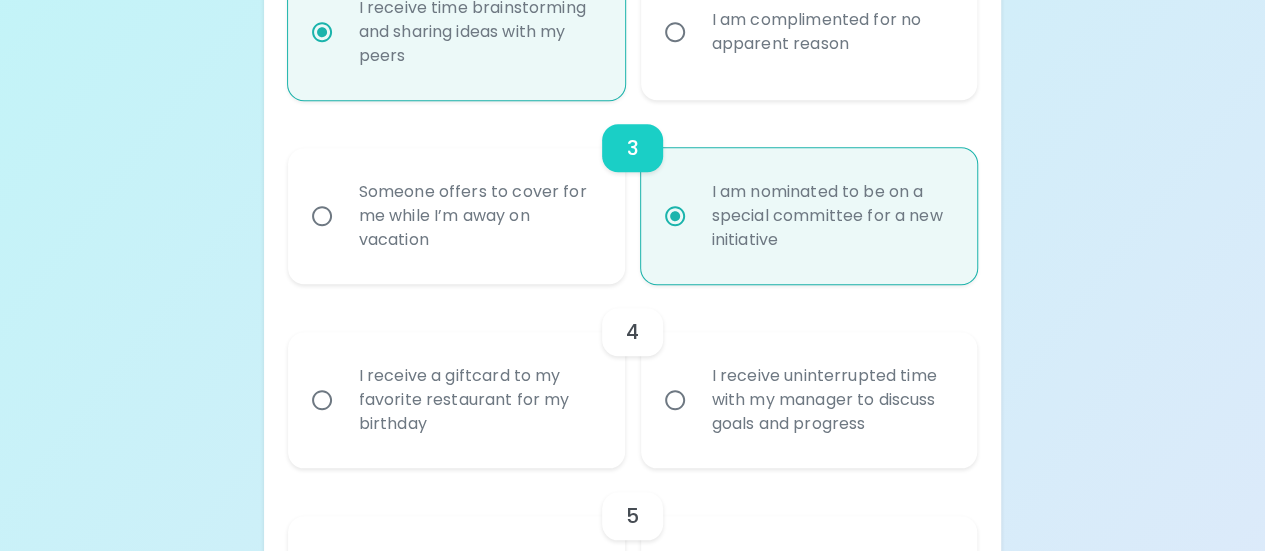 scroll, scrollTop: 780, scrollLeft: 0, axis: vertical 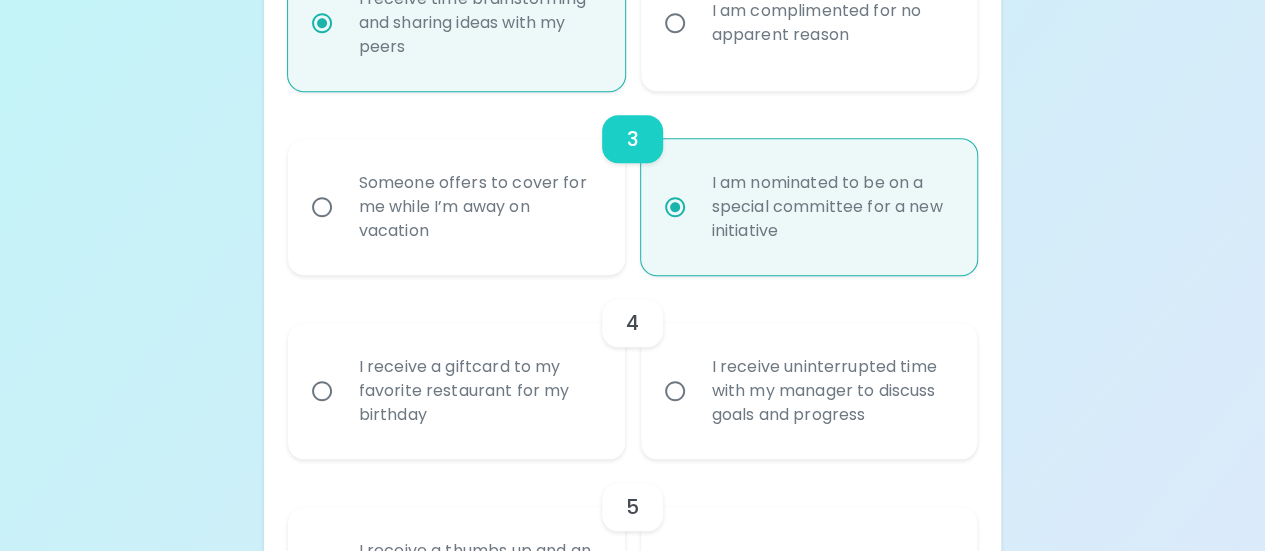 radio on "true" 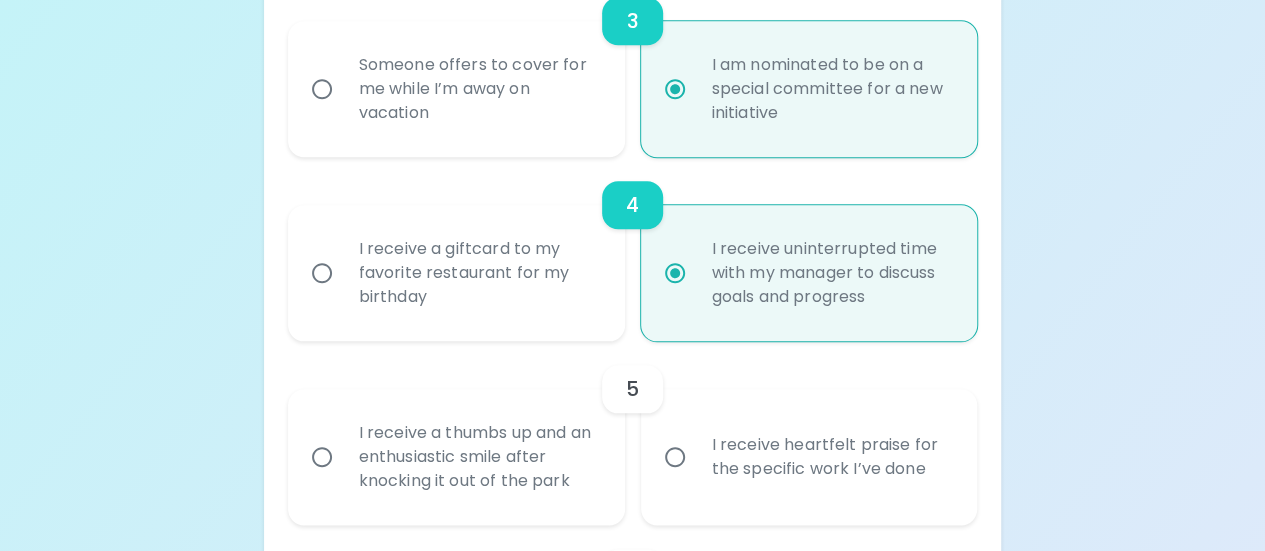 scroll, scrollTop: 940, scrollLeft: 0, axis: vertical 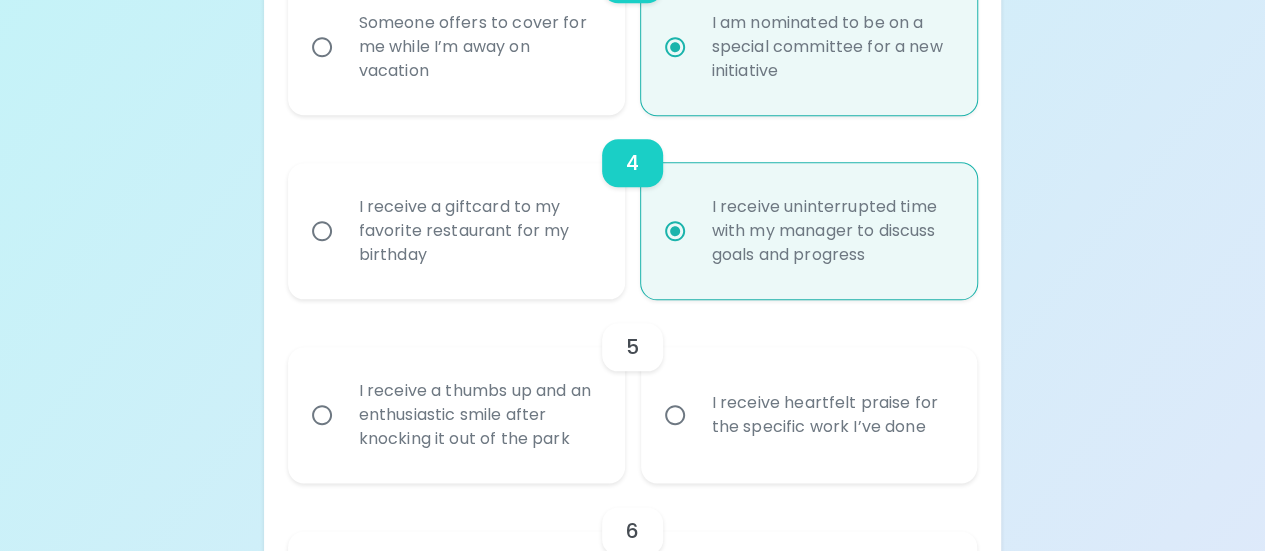 radio on "true" 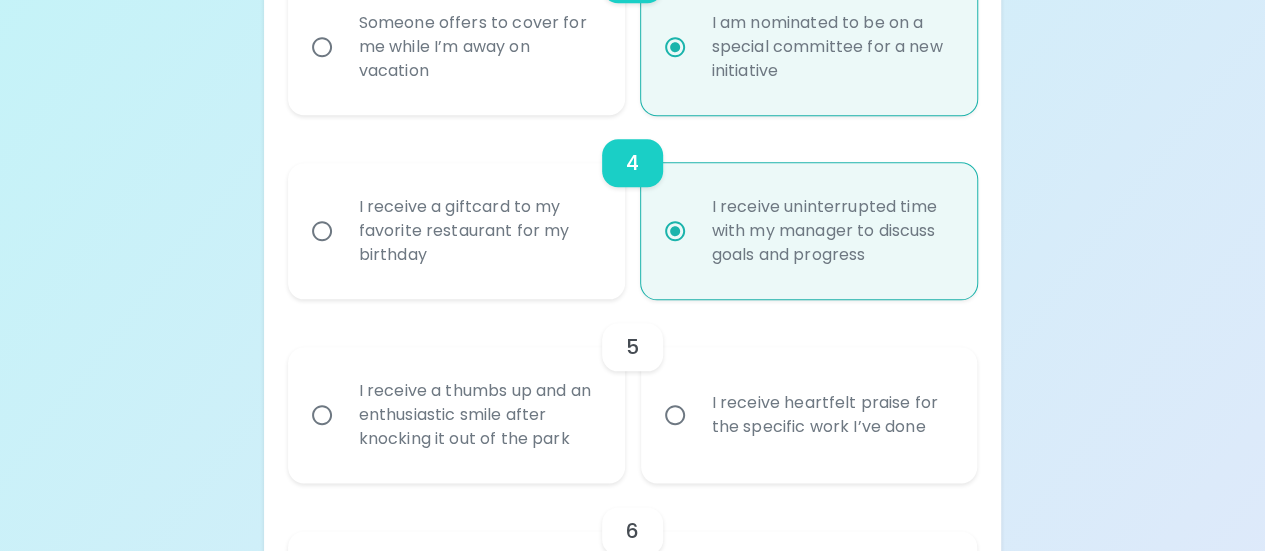 radio on "false" 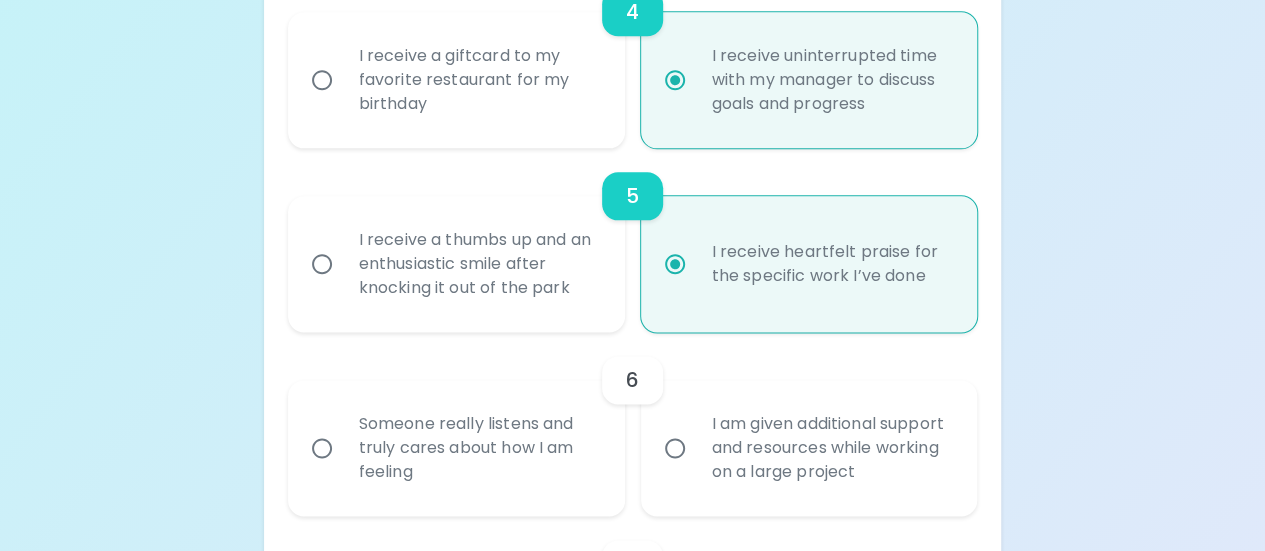 scroll, scrollTop: 1100, scrollLeft: 0, axis: vertical 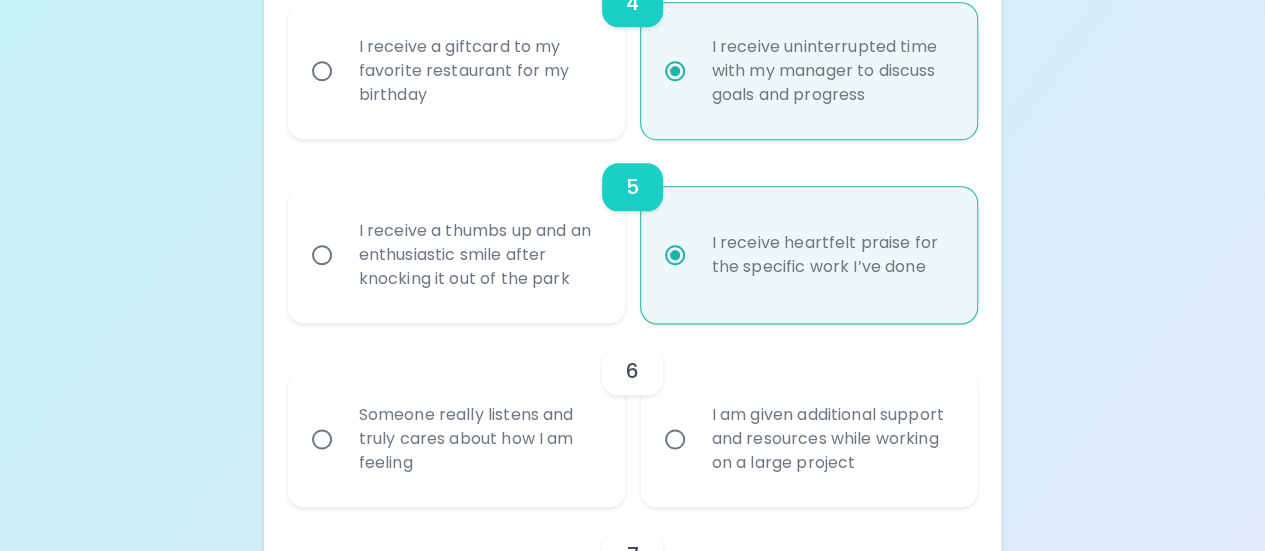 radio on "true" 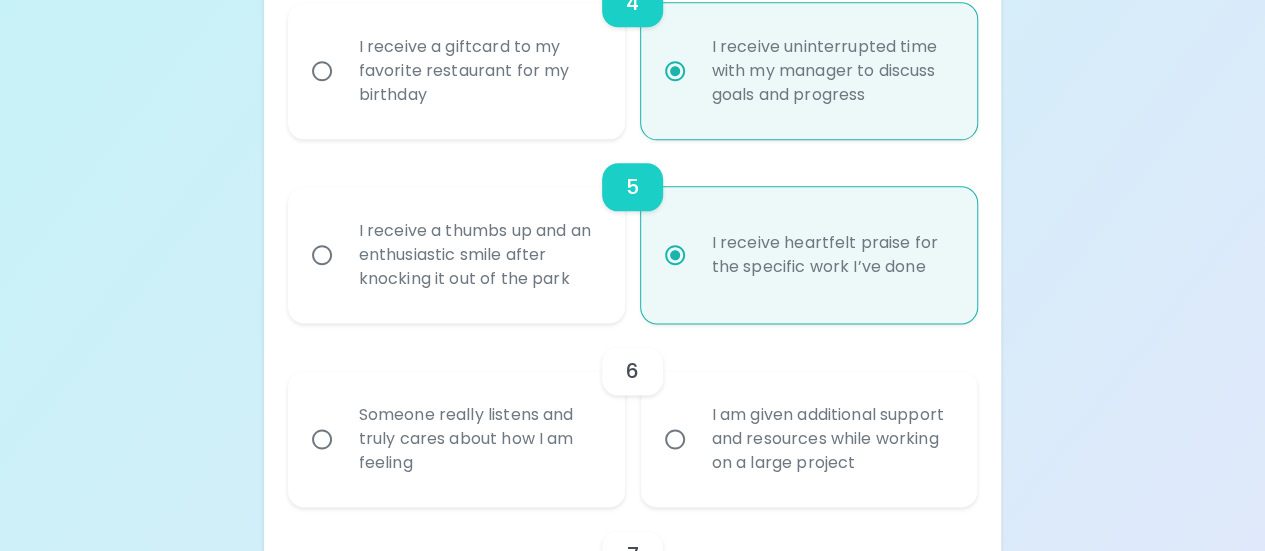 radio on "false" 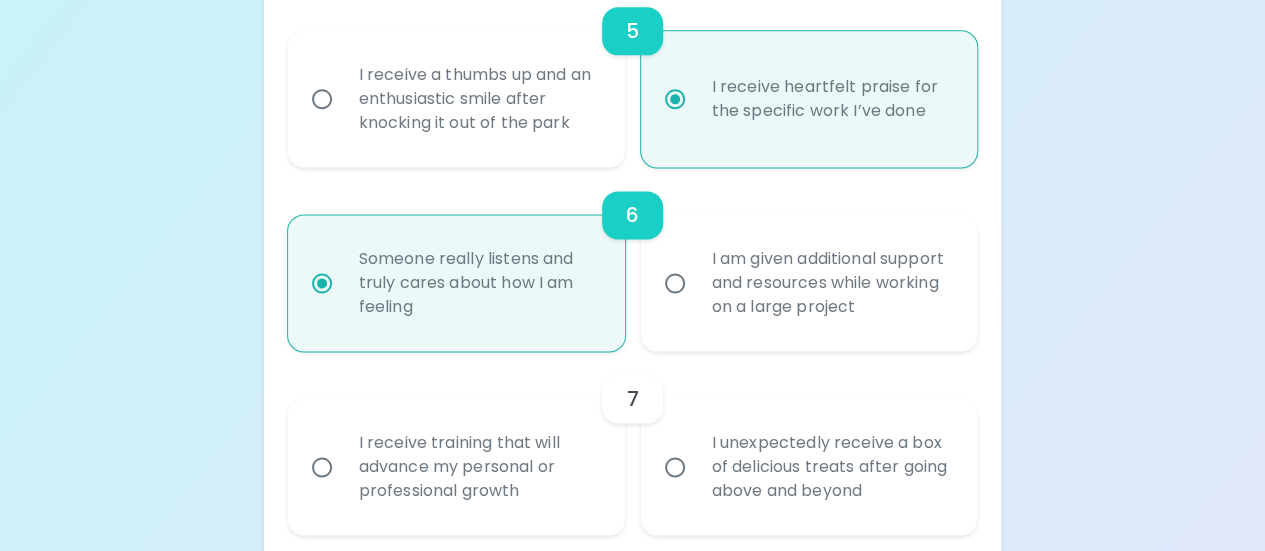 scroll, scrollTop: 1260, scrollLeft: 0, axis: vertical 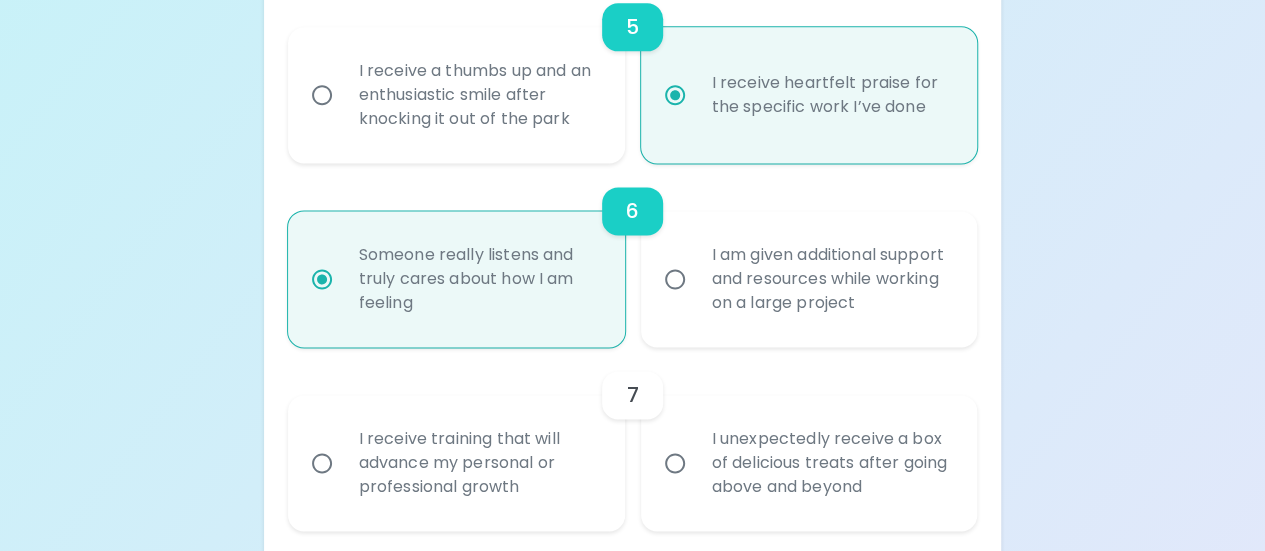 radio on "true" 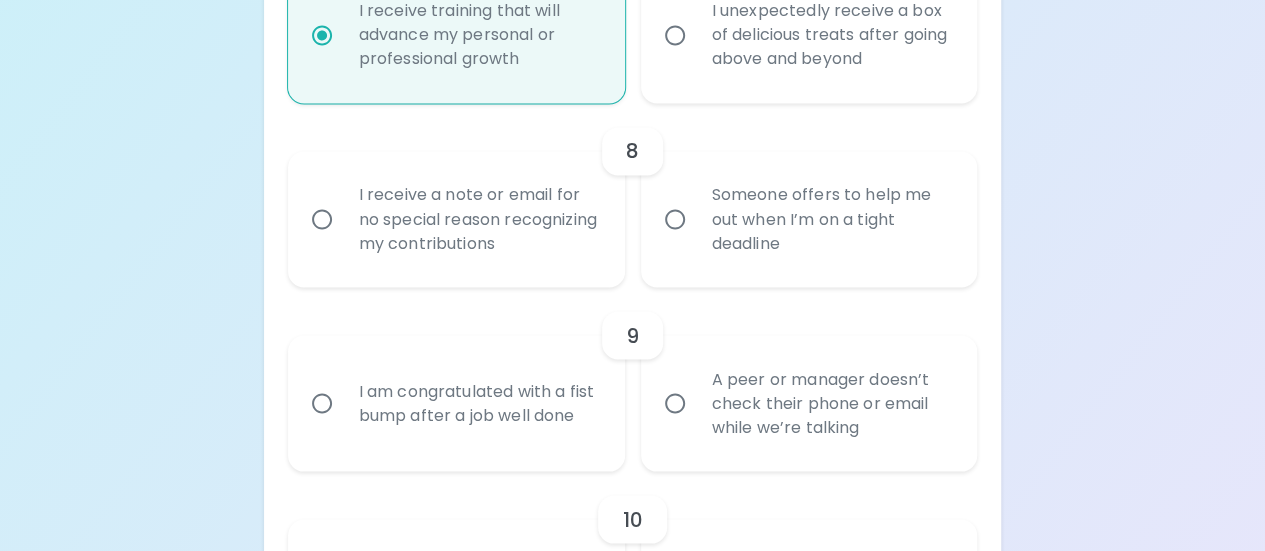 scroll, scrollTop: 1720, scrollLeft: 0, axis: vertical 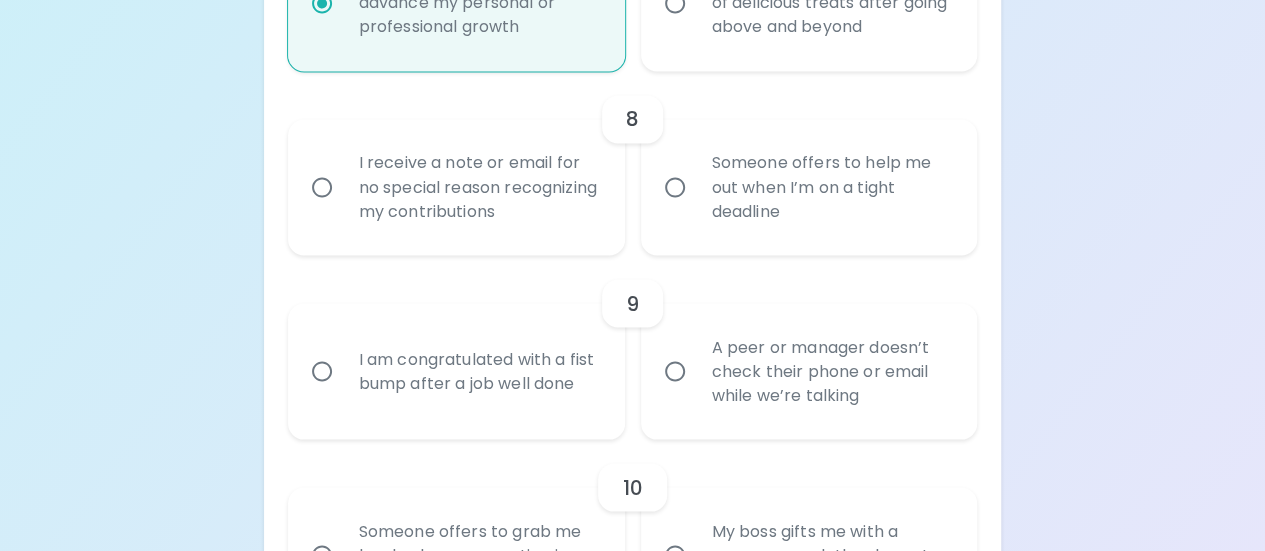 radio on "true" 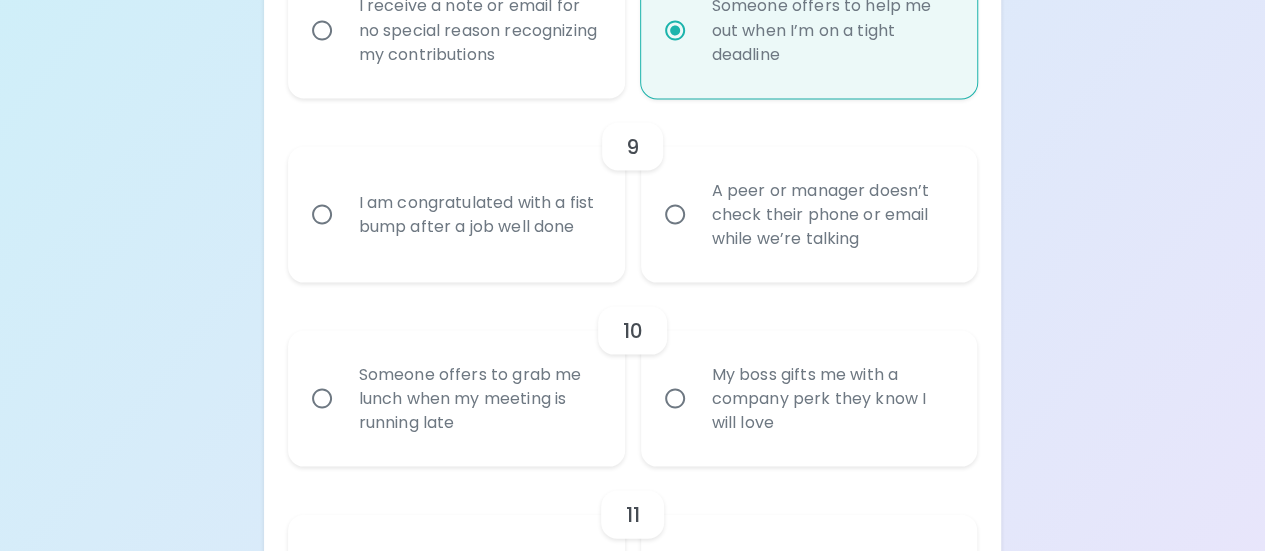 scroll, scrollTop: 1880, scrollLeft: 0, axis: vertical 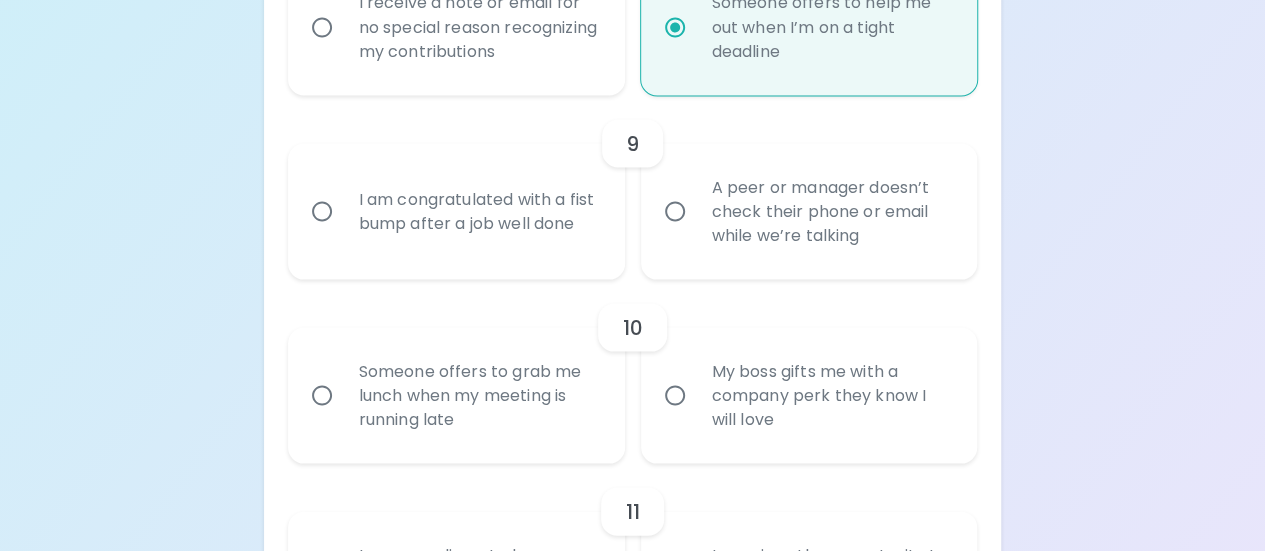 radio on "true" 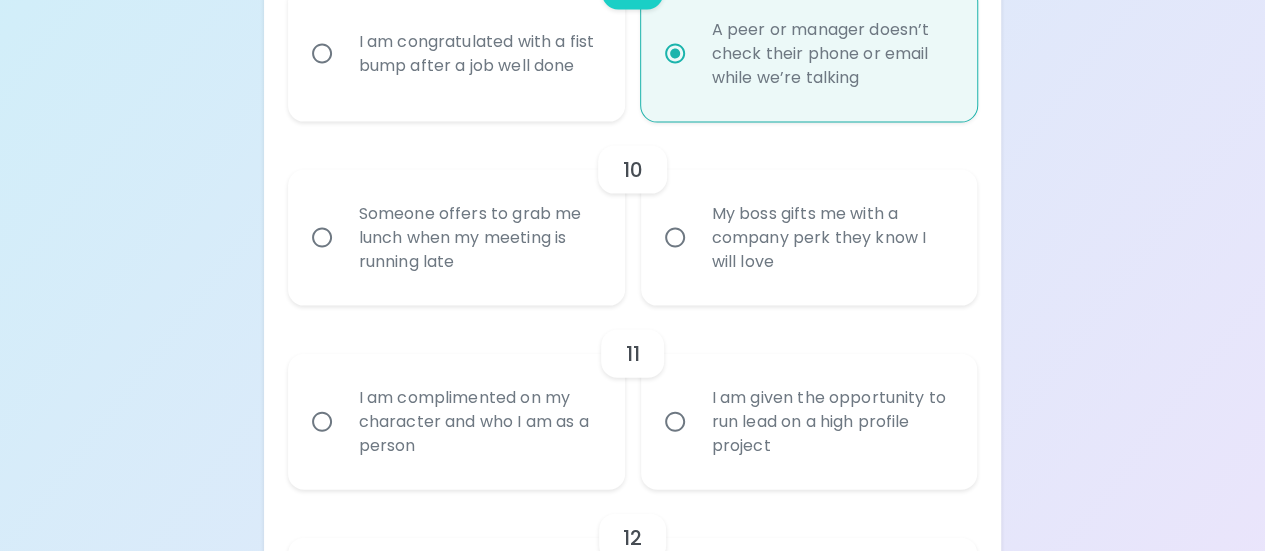 scroll, scrollTop: 2040, scrollLeft: 0, axis: vertical 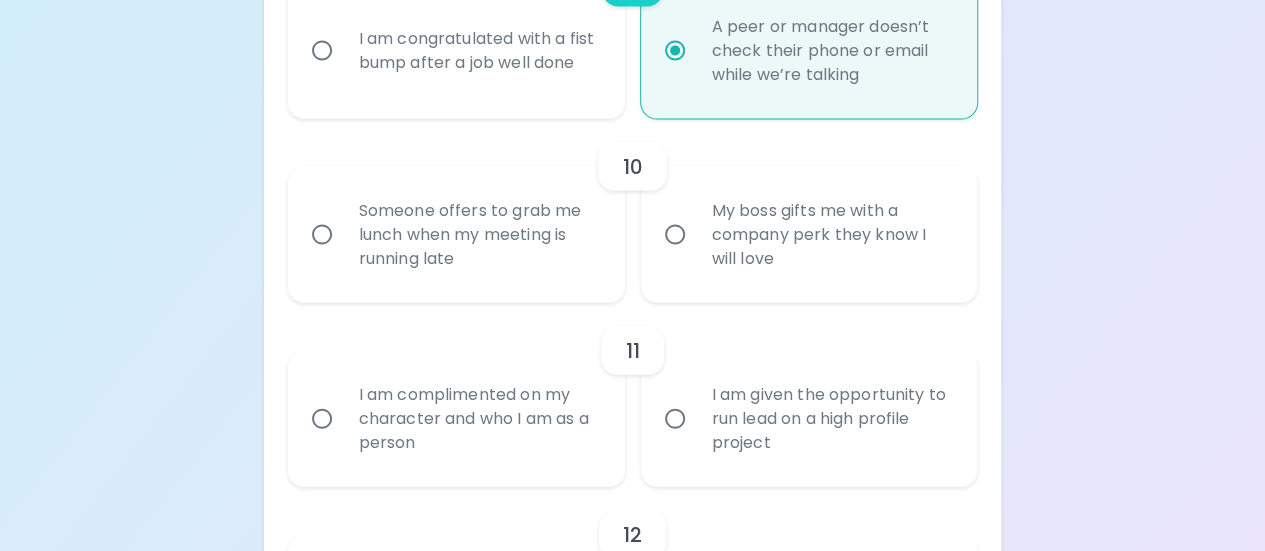 radio on "true" 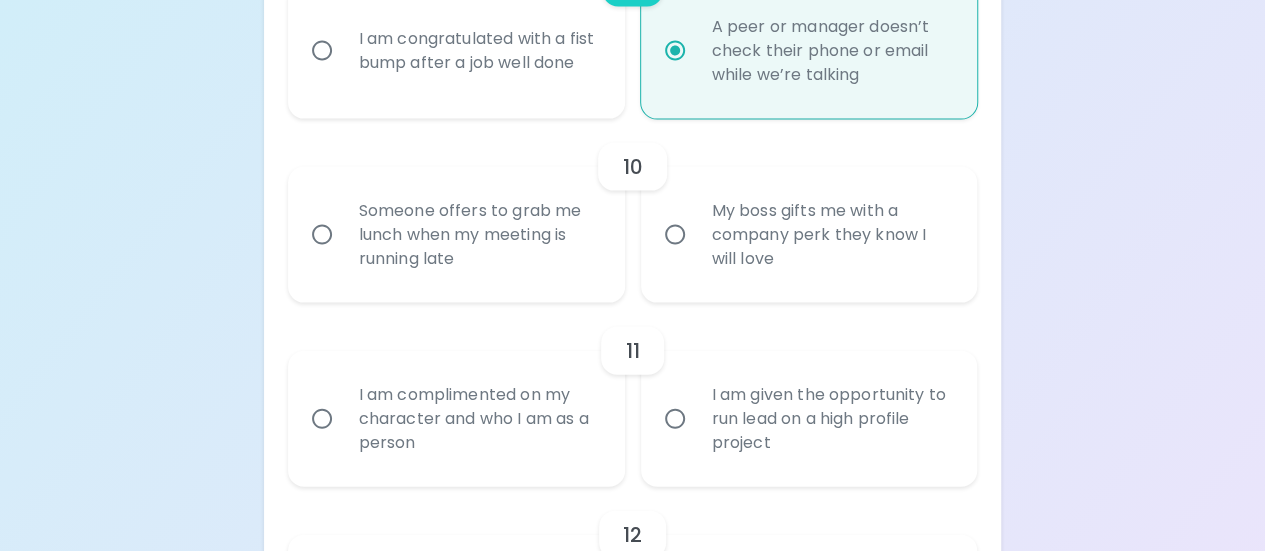 radio on "false" 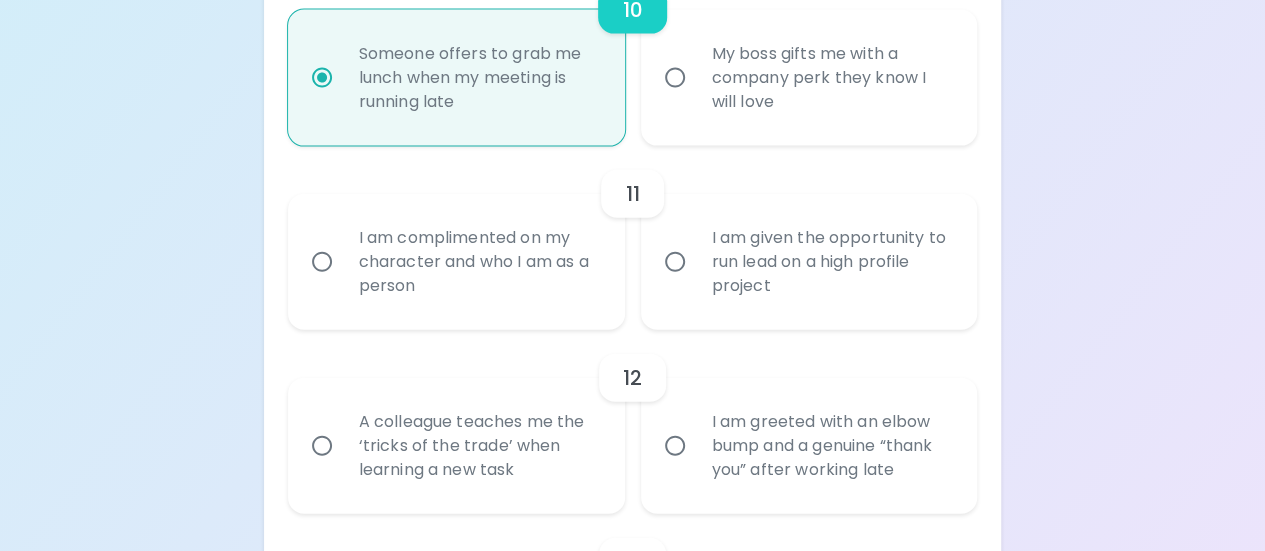 scroll, scrollTop: 2200, scrollLeft: 0, axis: vertical 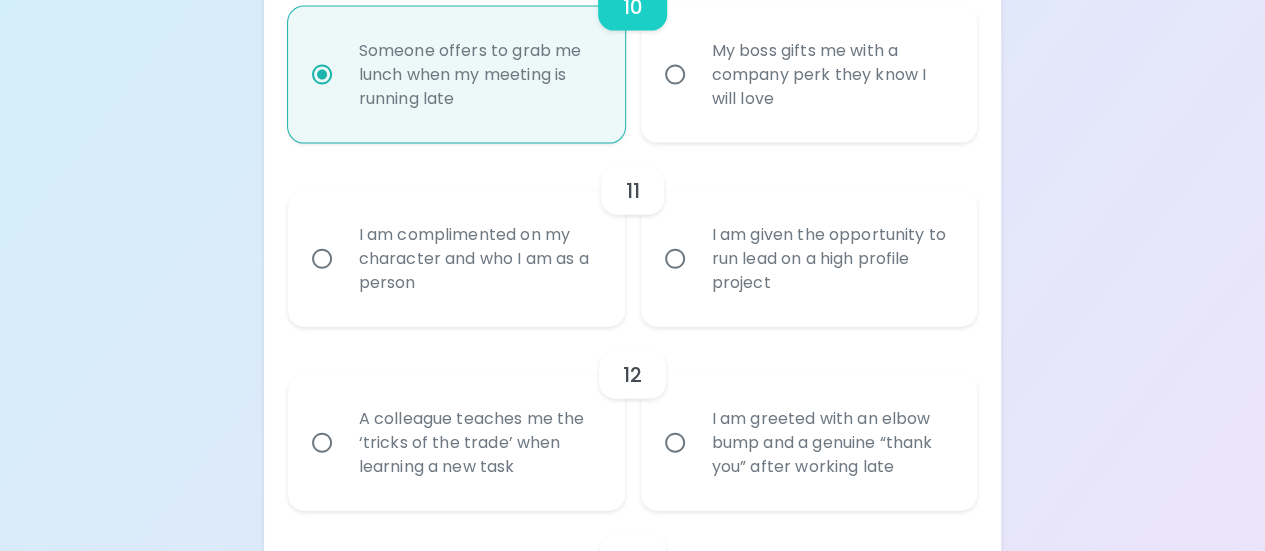 radio on "true" 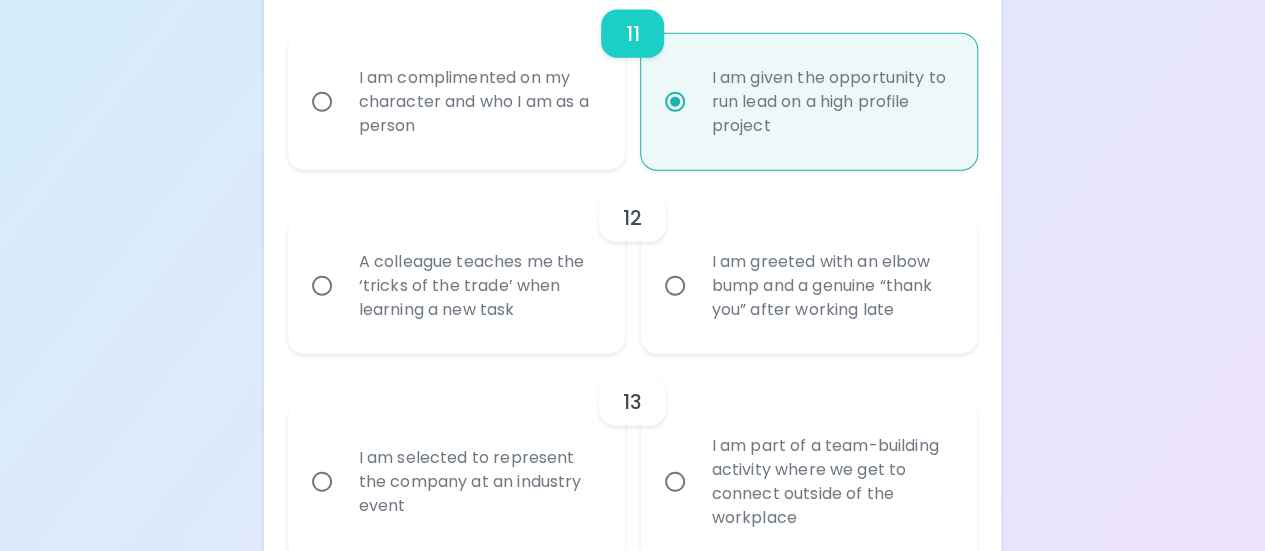 scroll, scrollTop: 2360, scrollLeft: 0, axis: vertical 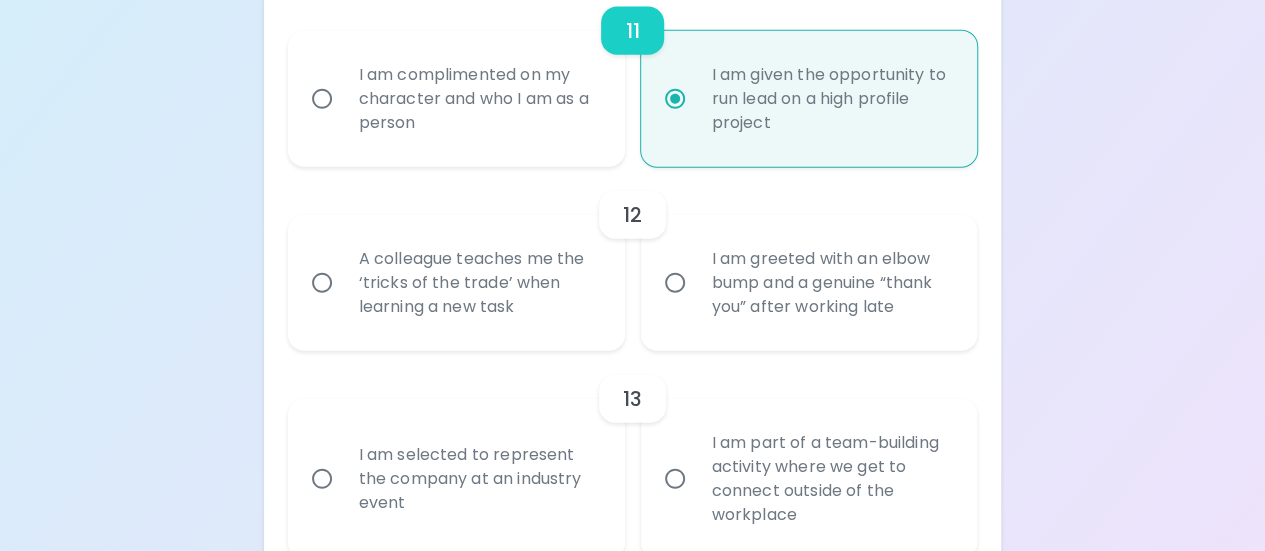 radio on "true" 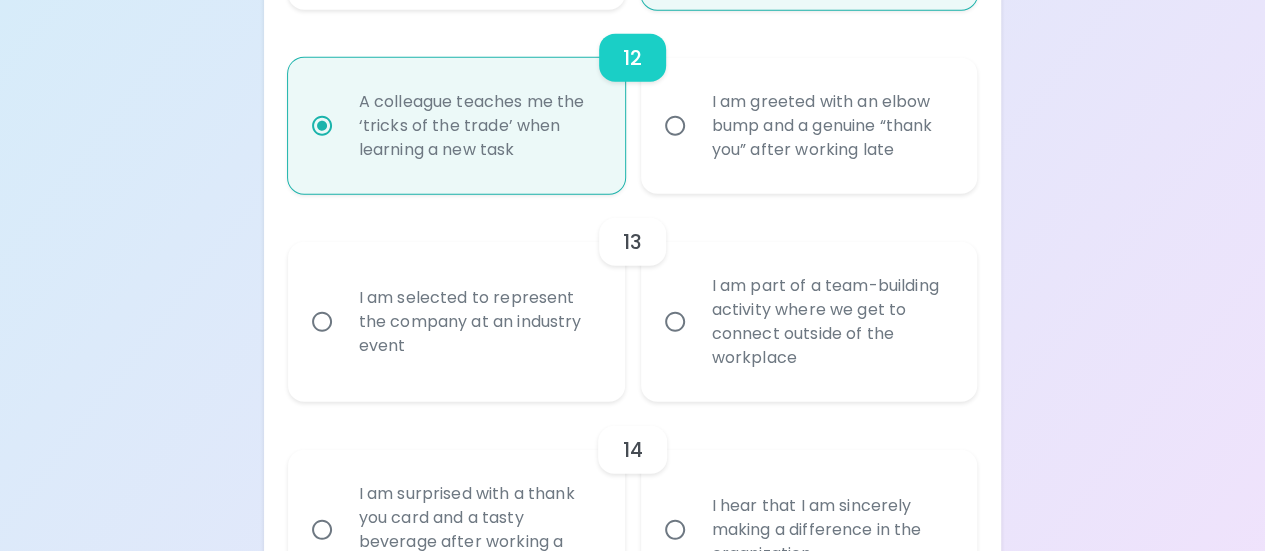 scroll, scrollTop: 2520, scrollLeft: 0, axis: vertical 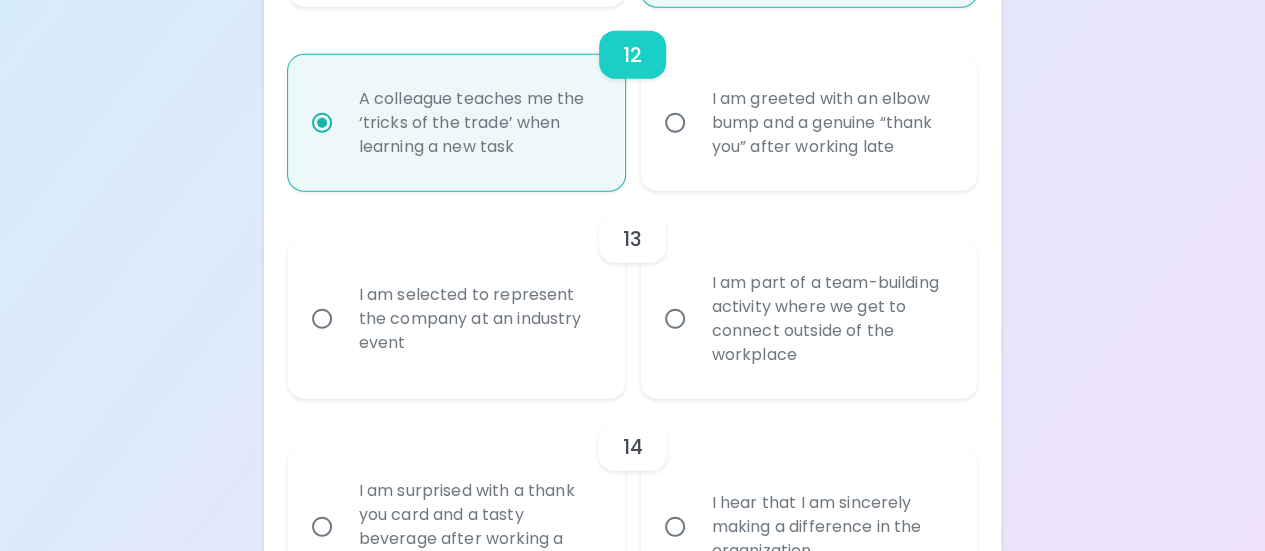 radio on "true" 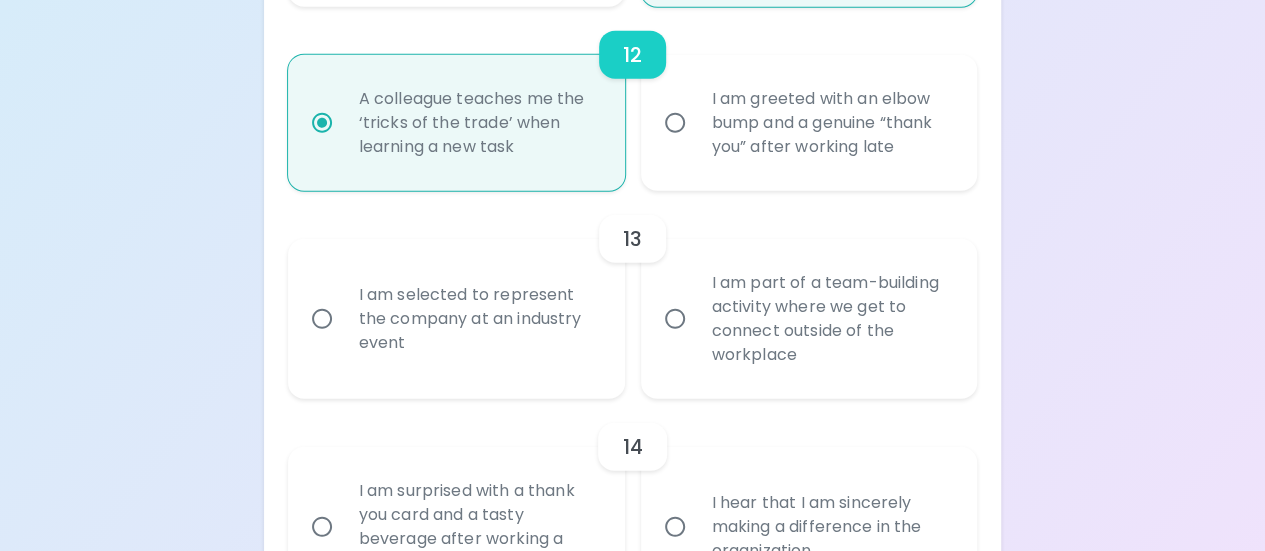 radio on "false" 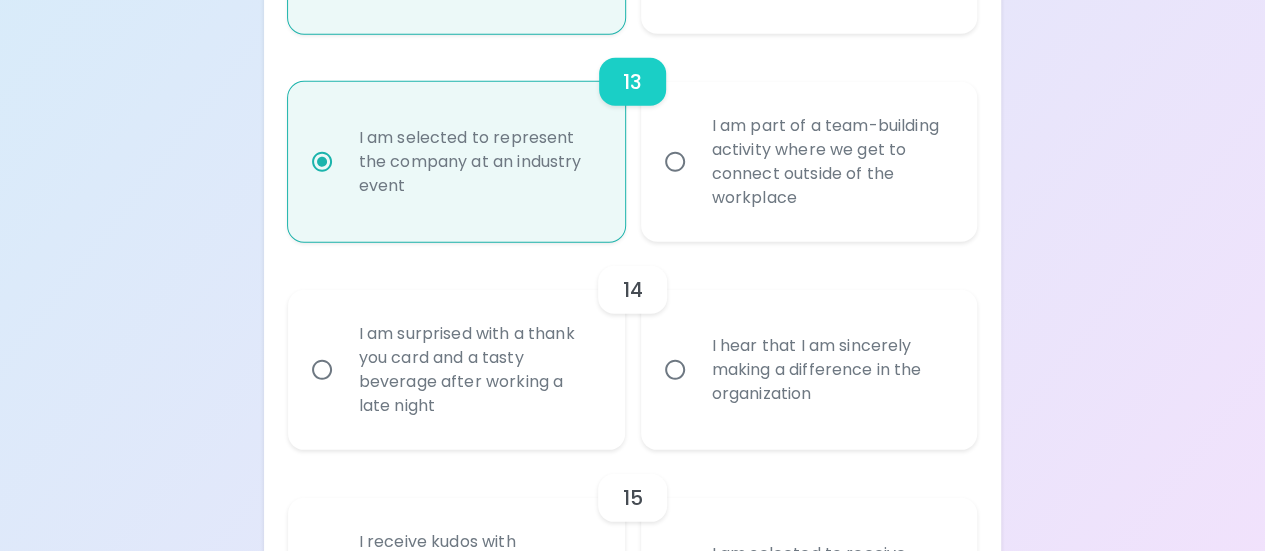 scroll, scrollTop: 2680, scrollLeft: 0, axis: vertical 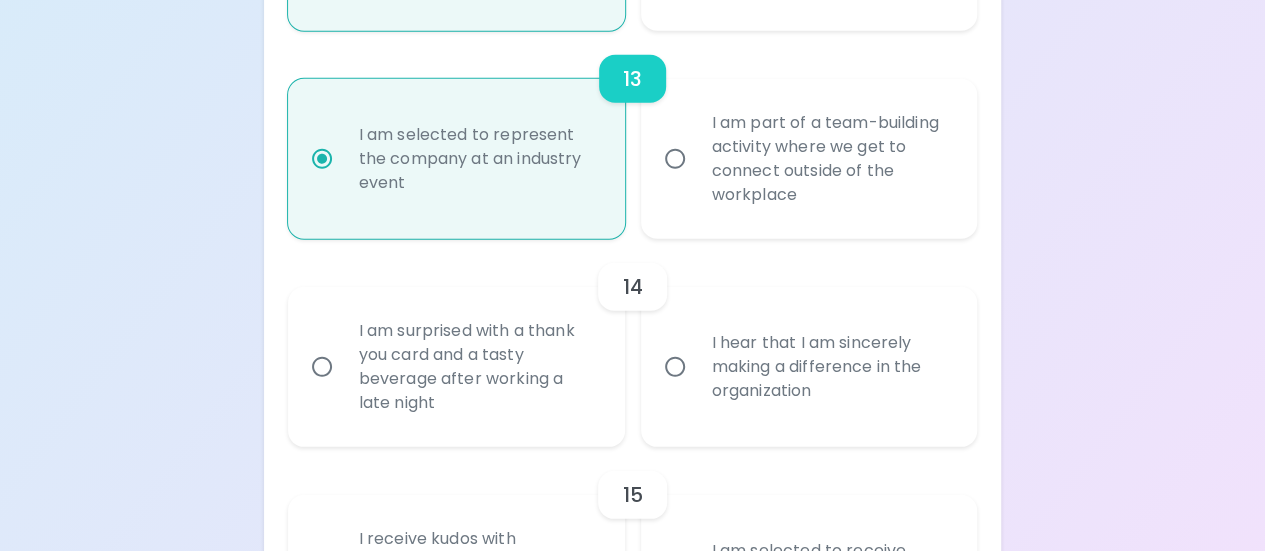 radio on "true" 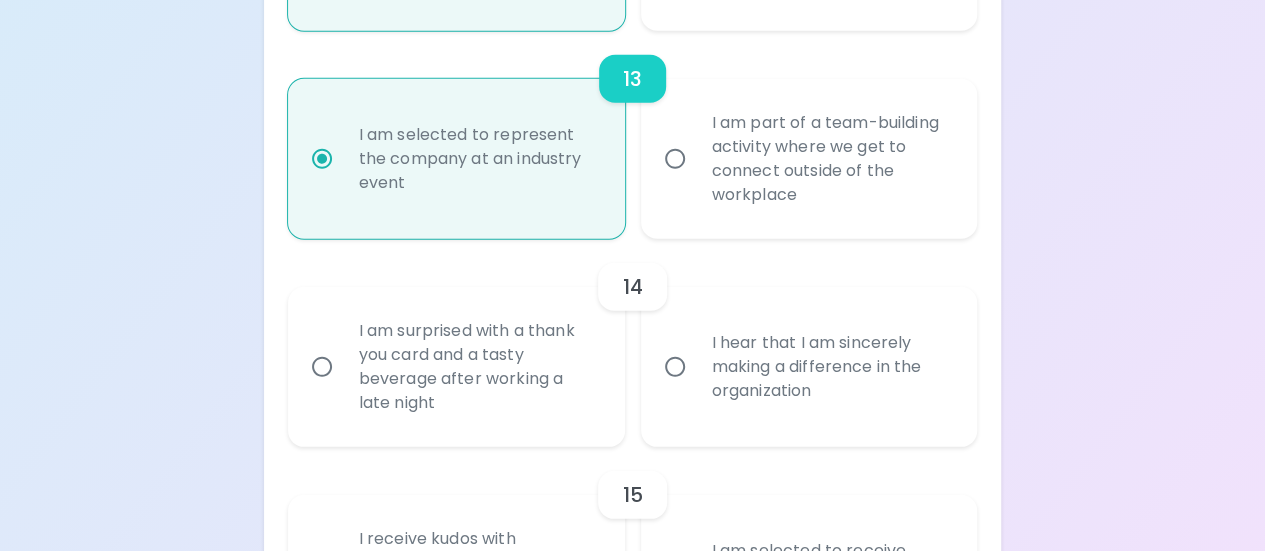 radio on "false" 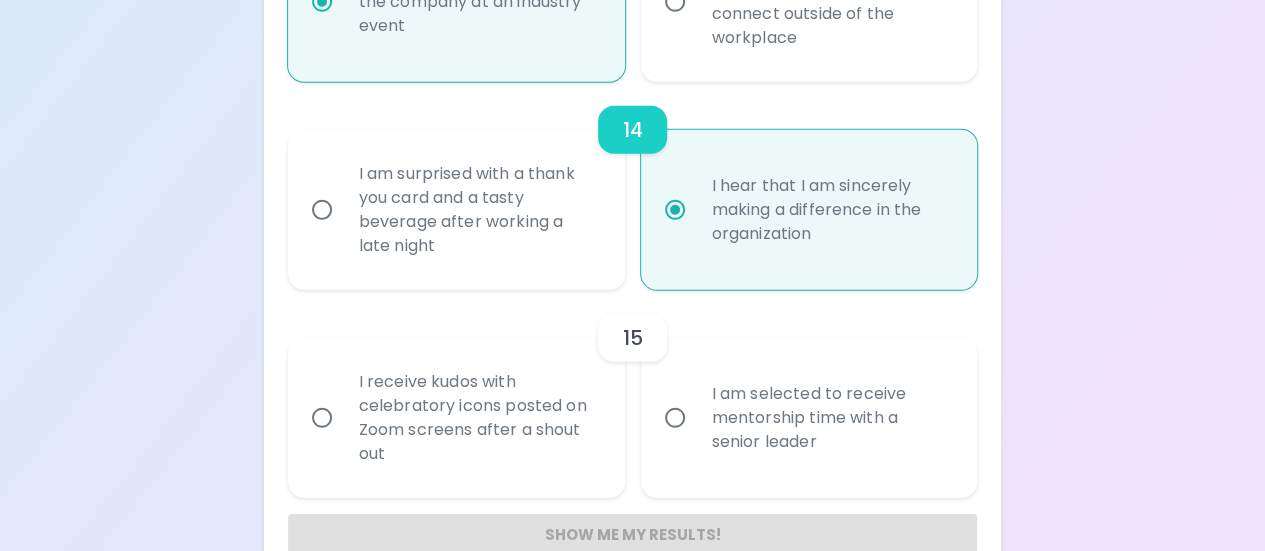 scroll, scrollTop: 2840, scrollLeft: 0, axis: vertical 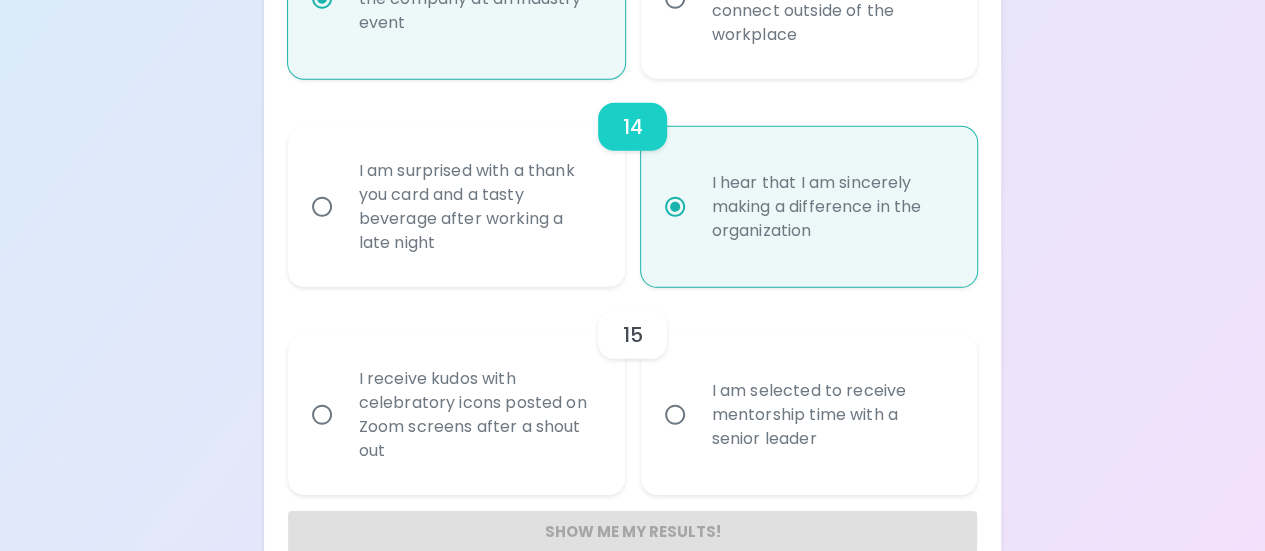 radio on "true" 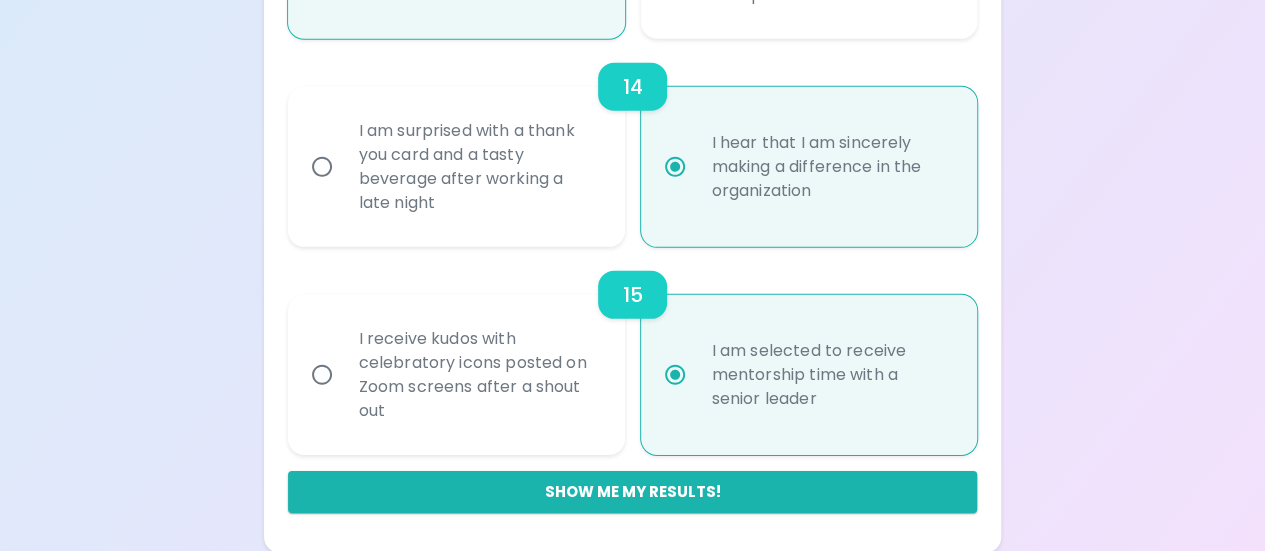 scroll, scrollTop: 2881, scrollLeft: 0, axis: vertical 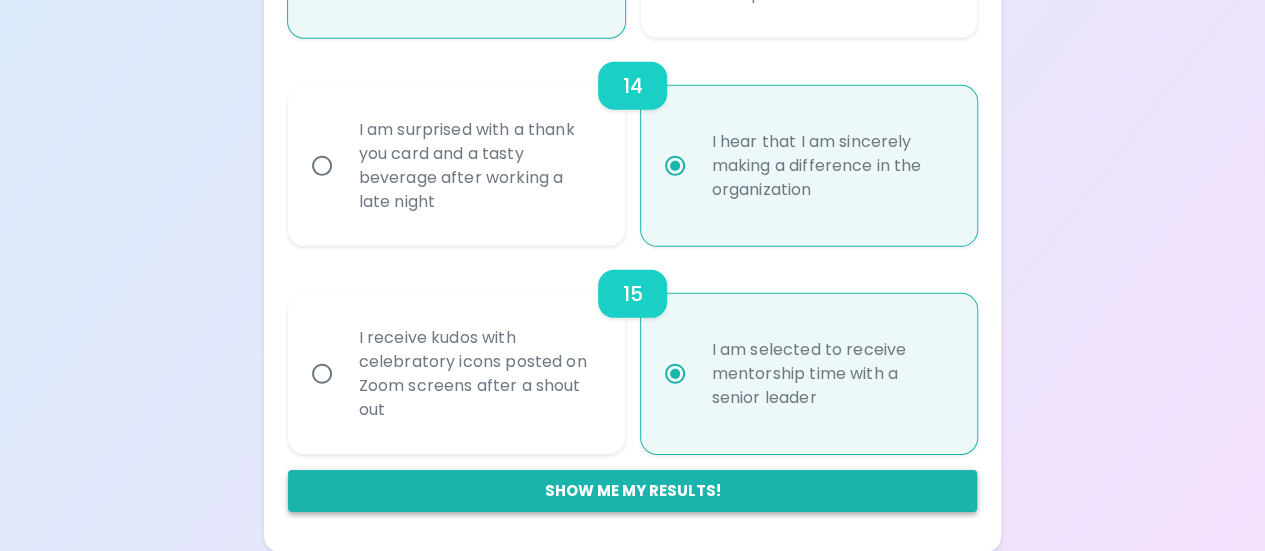 radio on "true" 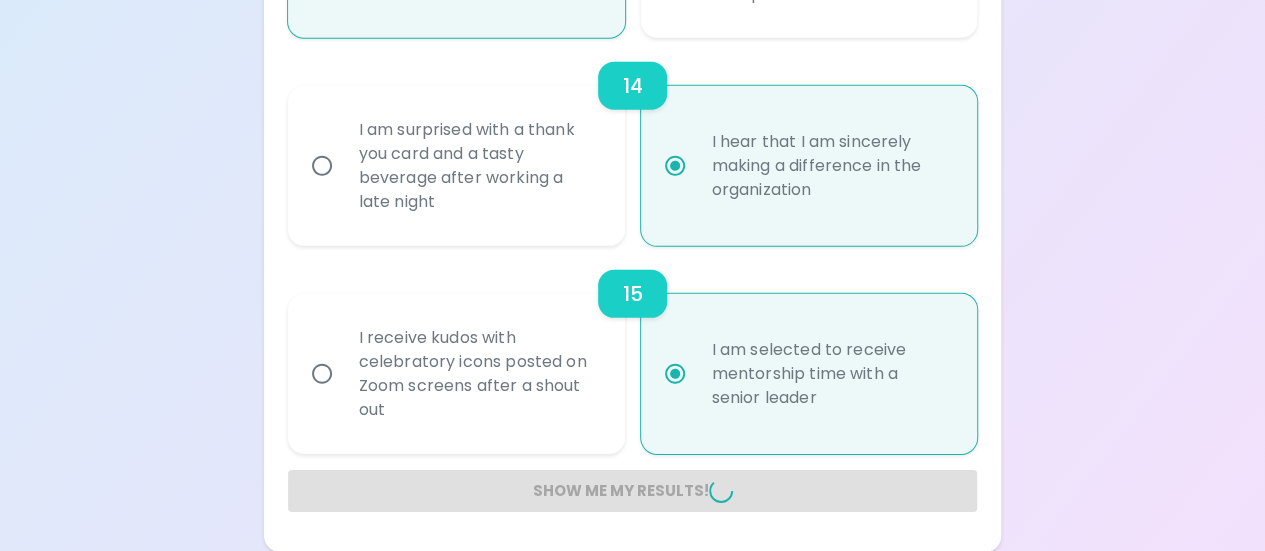 radio on "false" 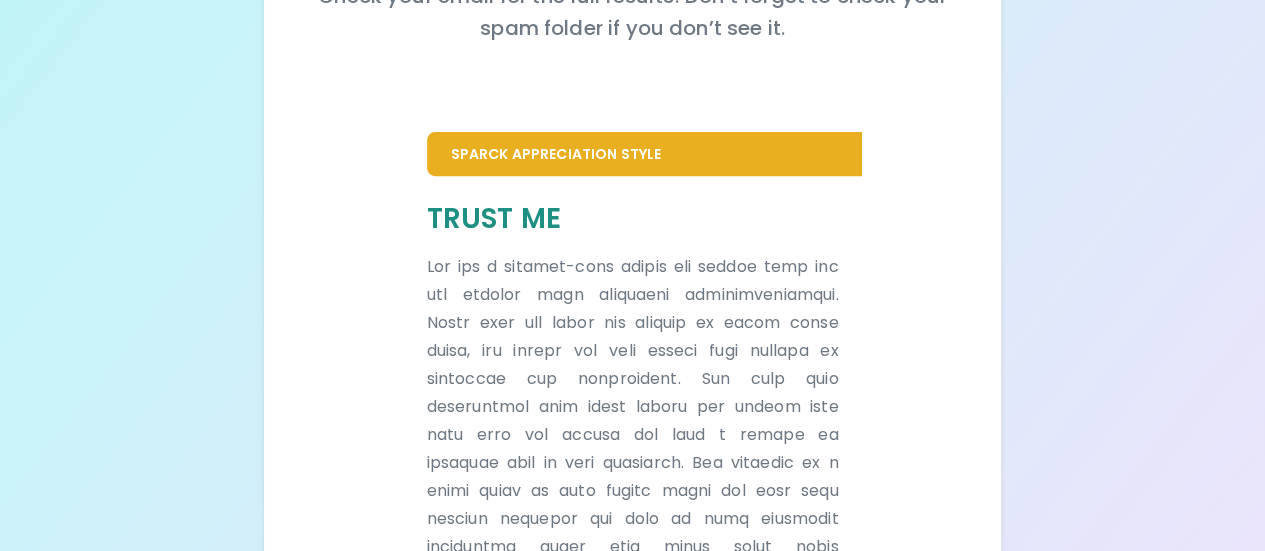 scroll, scrollTop: 192, scrollLeft: 0, axis: vertical 